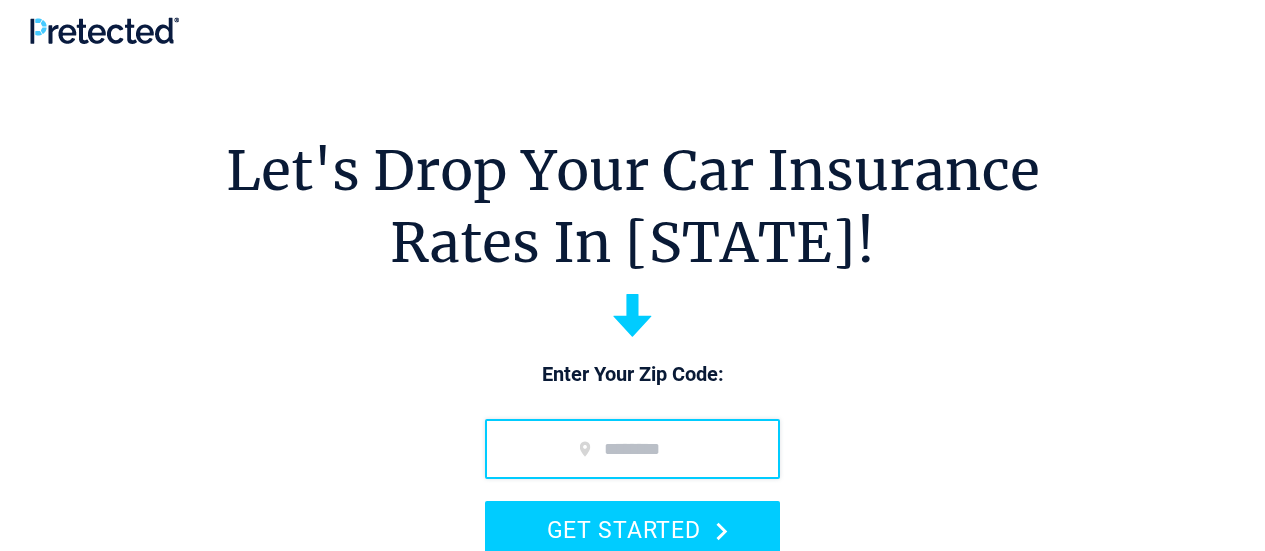scroll, scrollTop: 0, scrollLeft: 0, axis: both 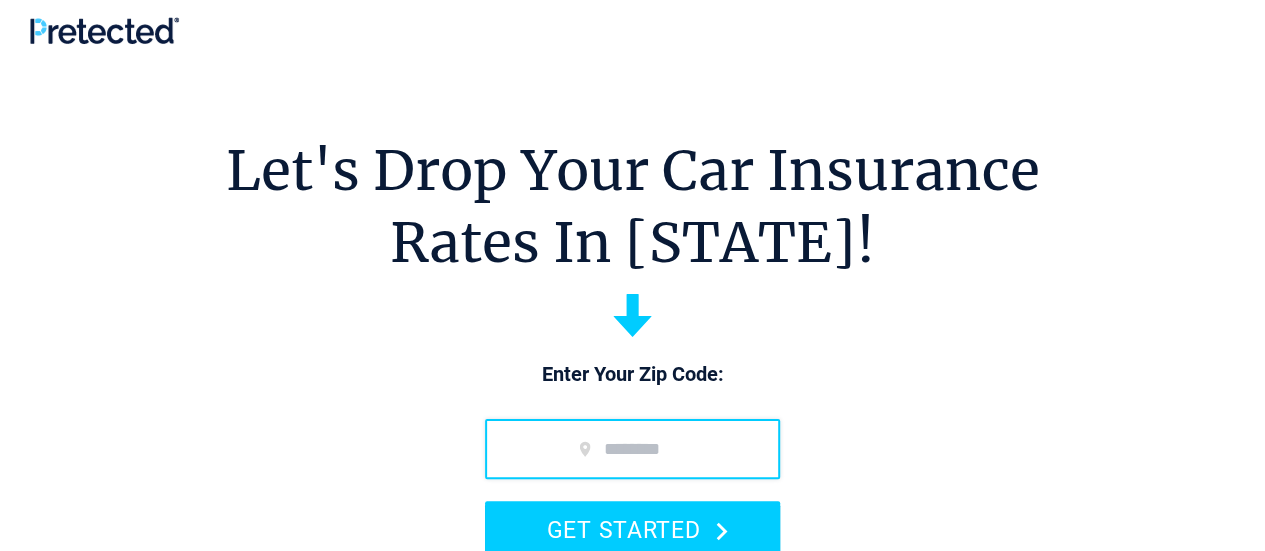 click at bounding box center (632, 449) 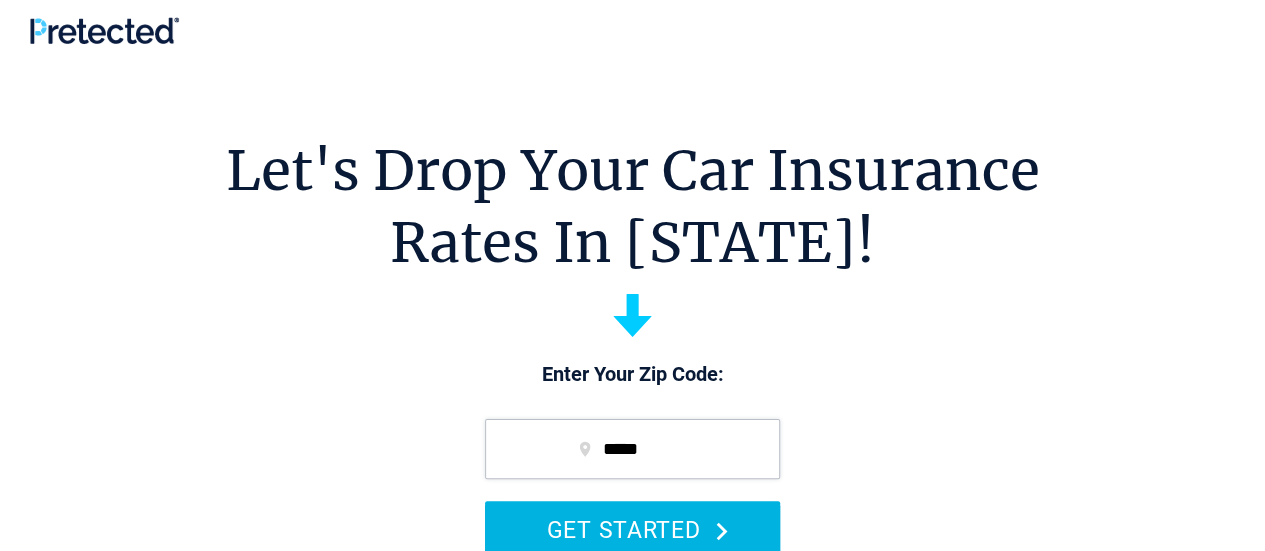 click on "GET STARTED" at bounding box center [632, 529] 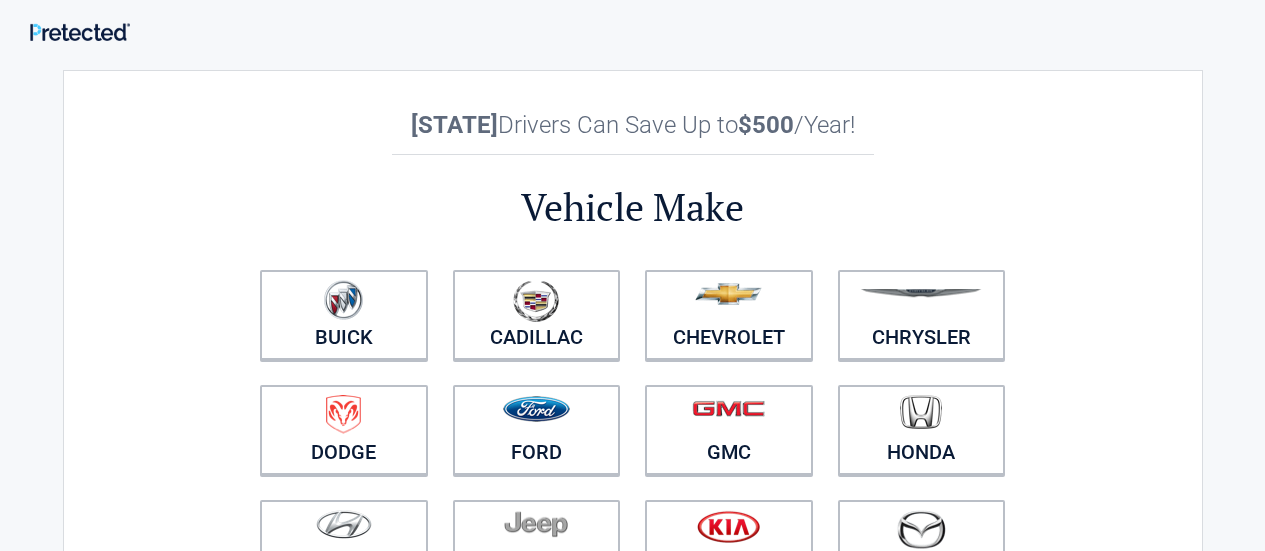 scroll, scrollTop: 0, scrollLeft: 0, axis: both 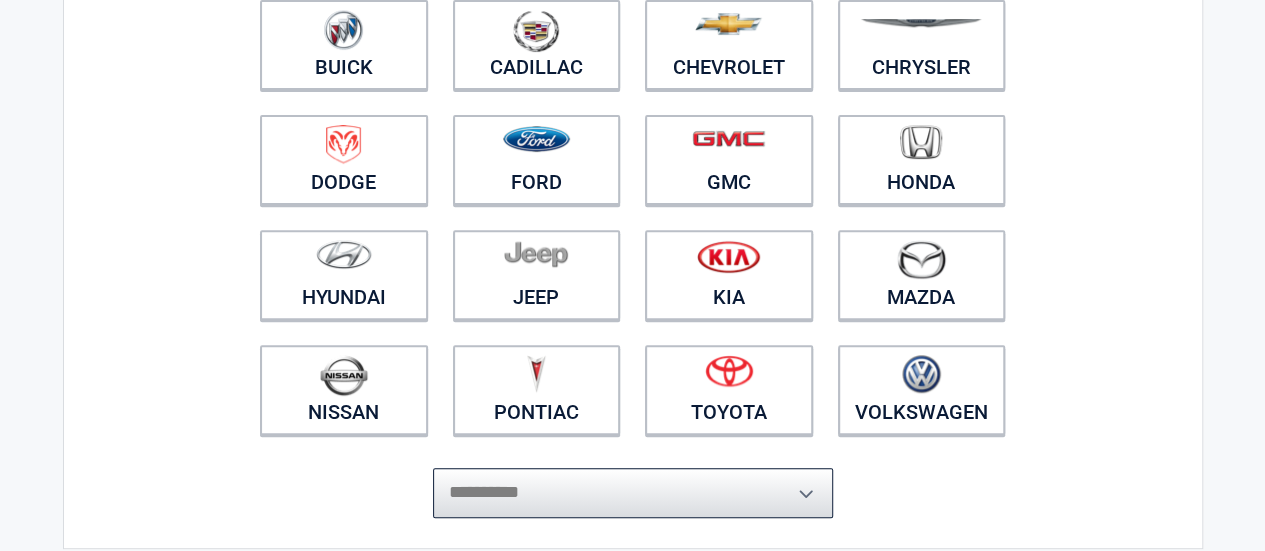 click on "**********" at bounding box center [633, 493] 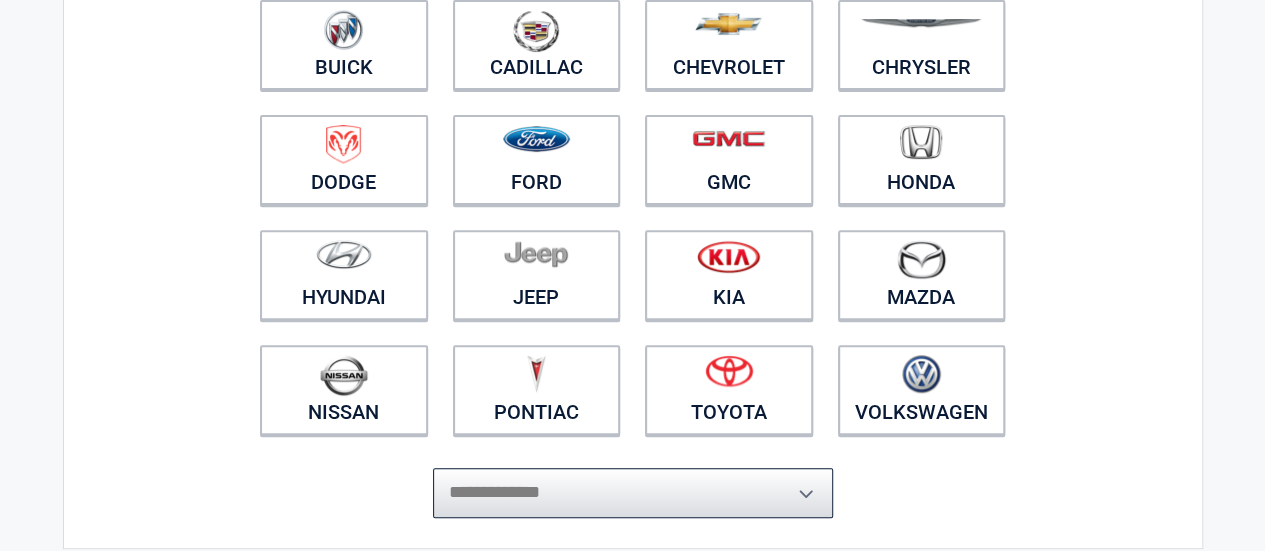 click on "**********" at bounding box center [633, 493] 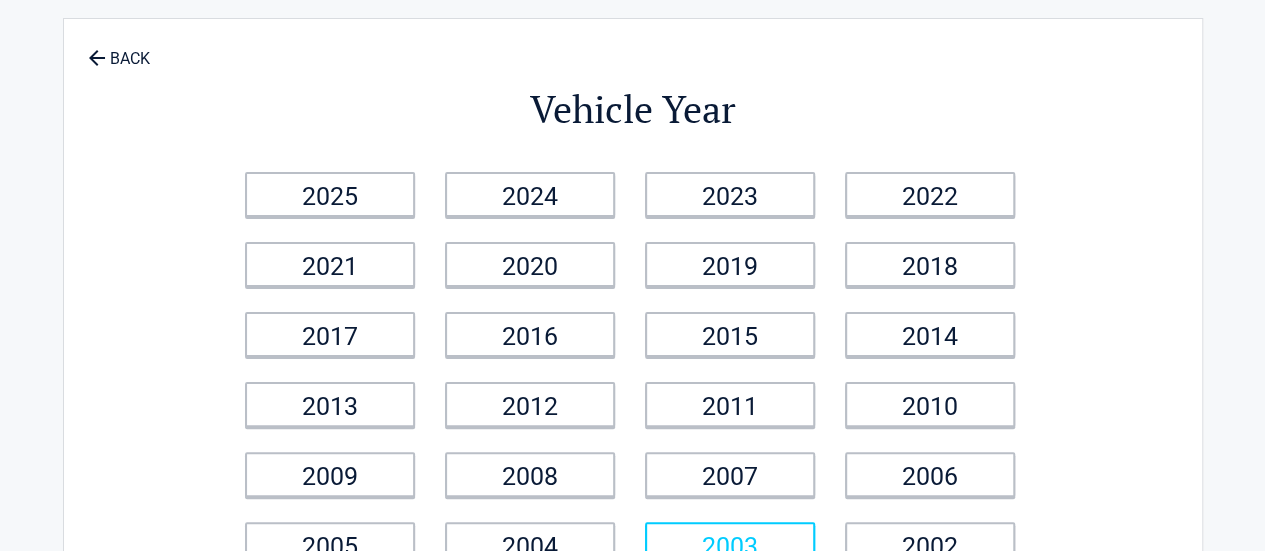 scroll, scrollTop: 0, scrollLeft: 0, axis: both 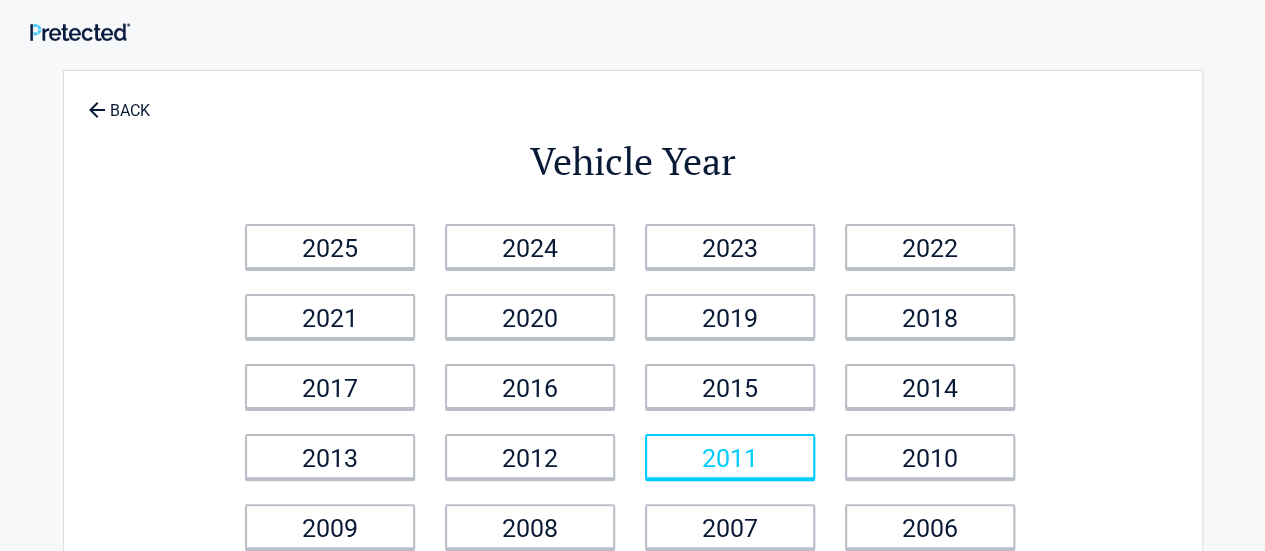 click on "2011" at bounding box center (730, 456) 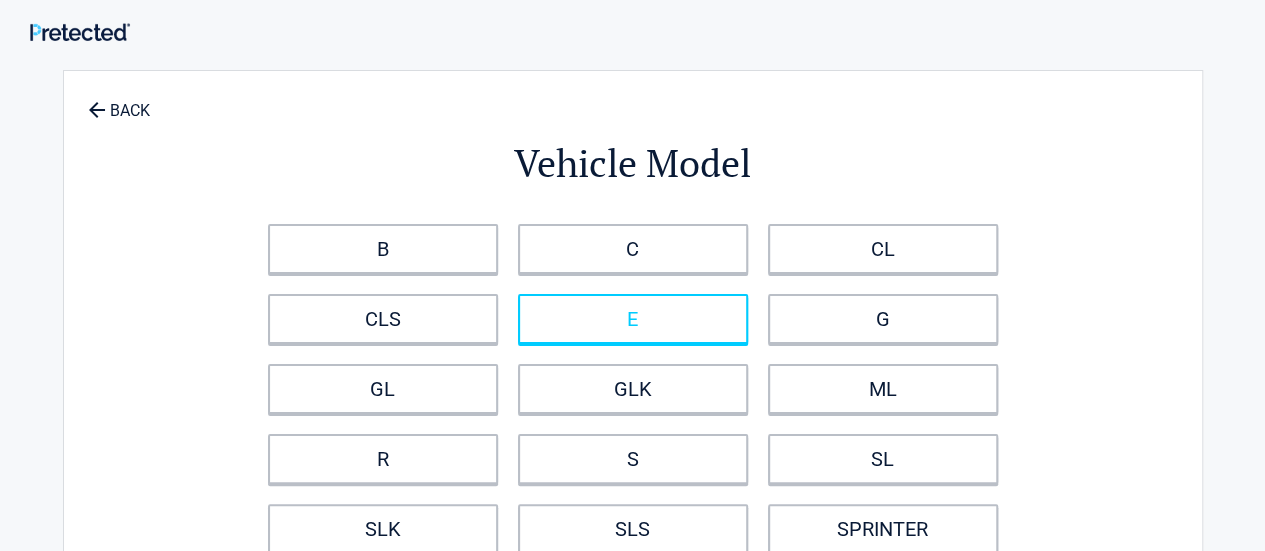 click on "E" at bounding box center (633, 319) 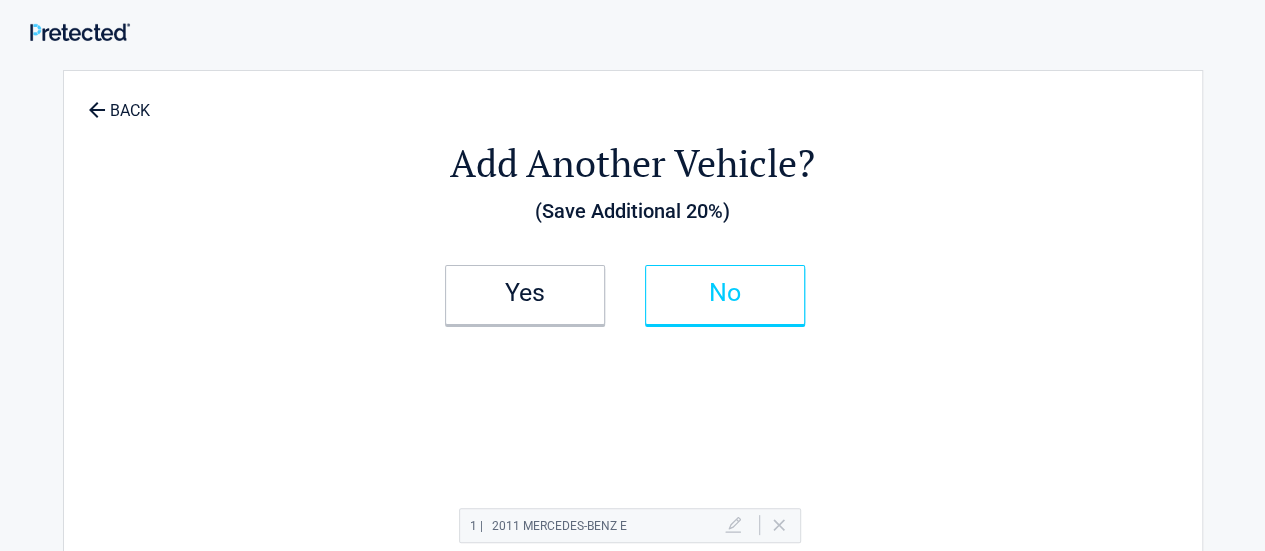 click on "No" at bounding box center (725, 295) 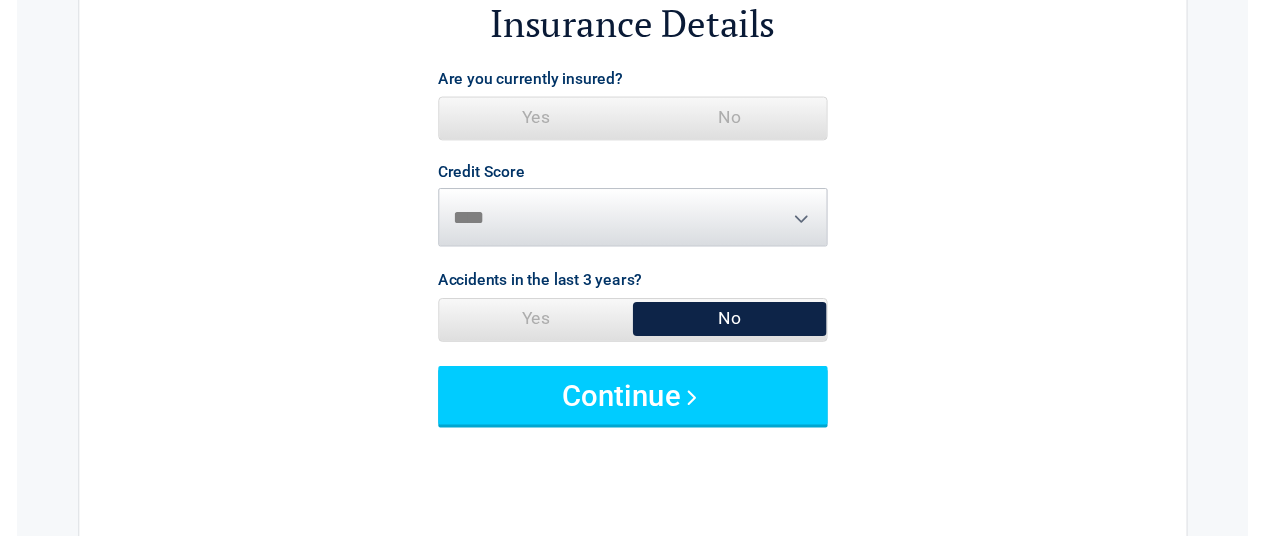 scroll, scrollTop: 136, scrollLeft: 0, axis: vertical 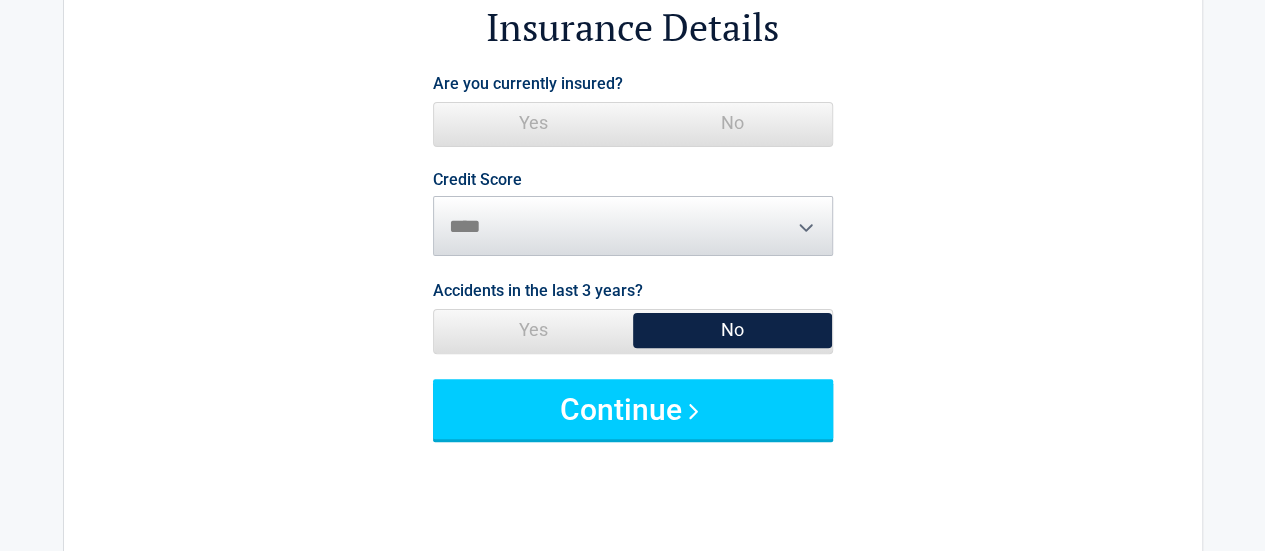 click on "Yes" at bounding box center (533, 123) 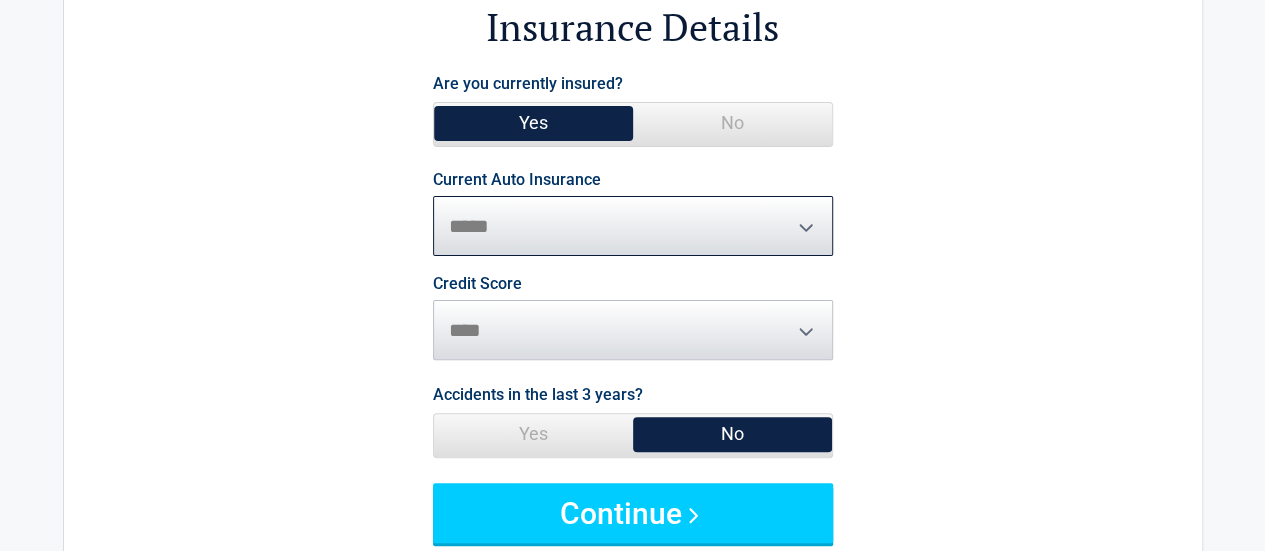 click on "**********" at bounding box center (633, 226) 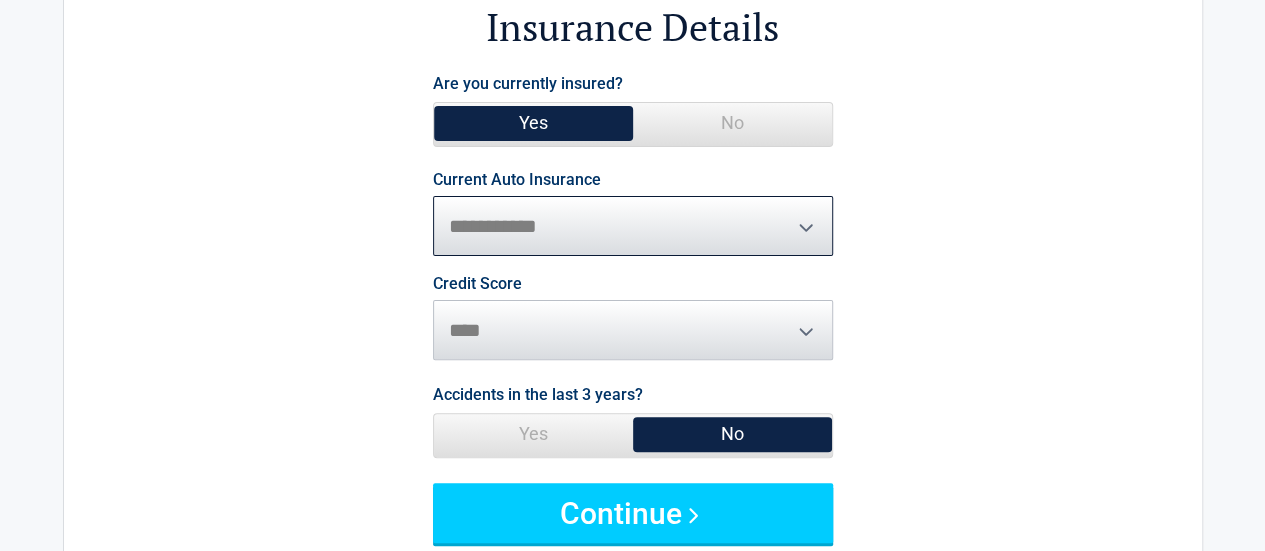 click on "**********" at bounding box center (633, 226) 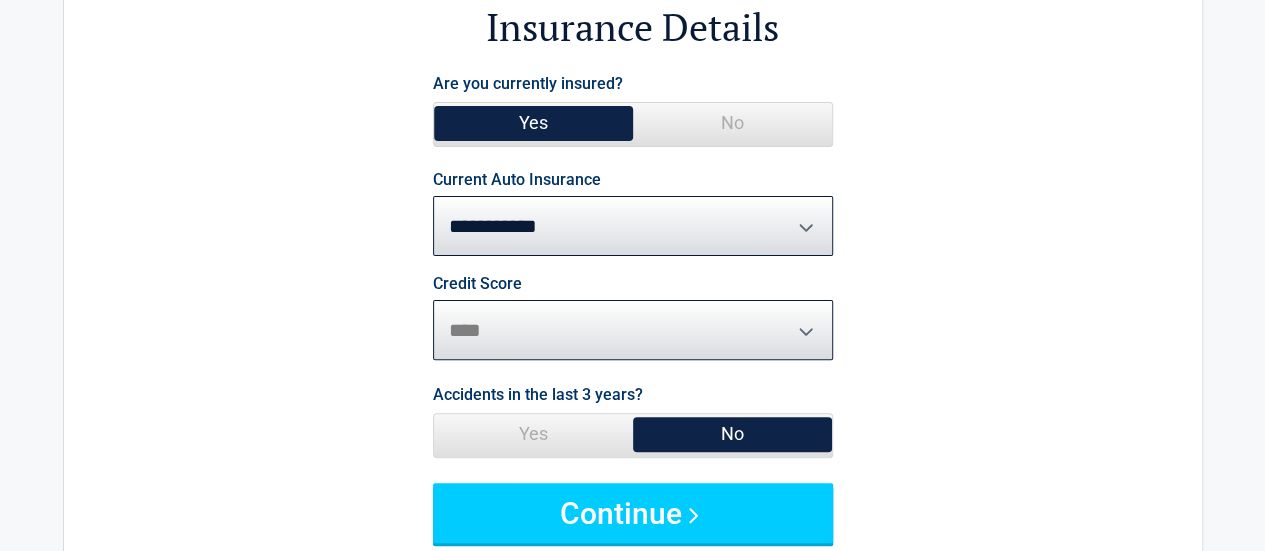click on "*********
****
*******
****" at bounding box center [633, 330] 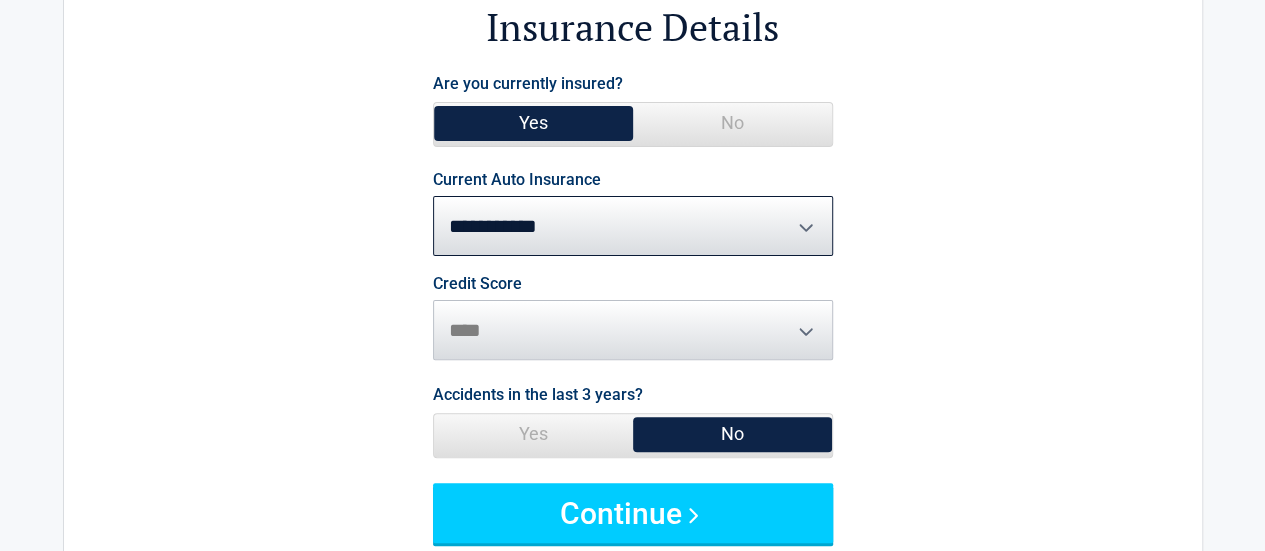 click on "No" at bounding box center (732, 434) 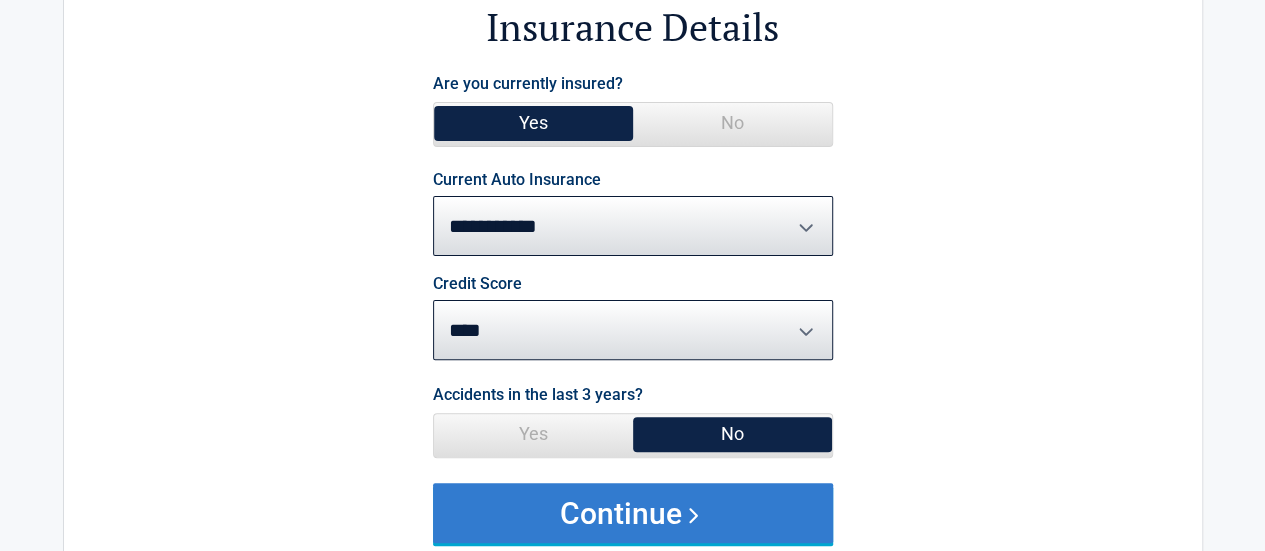 click on "Continue" at bounding box center (633, 513) 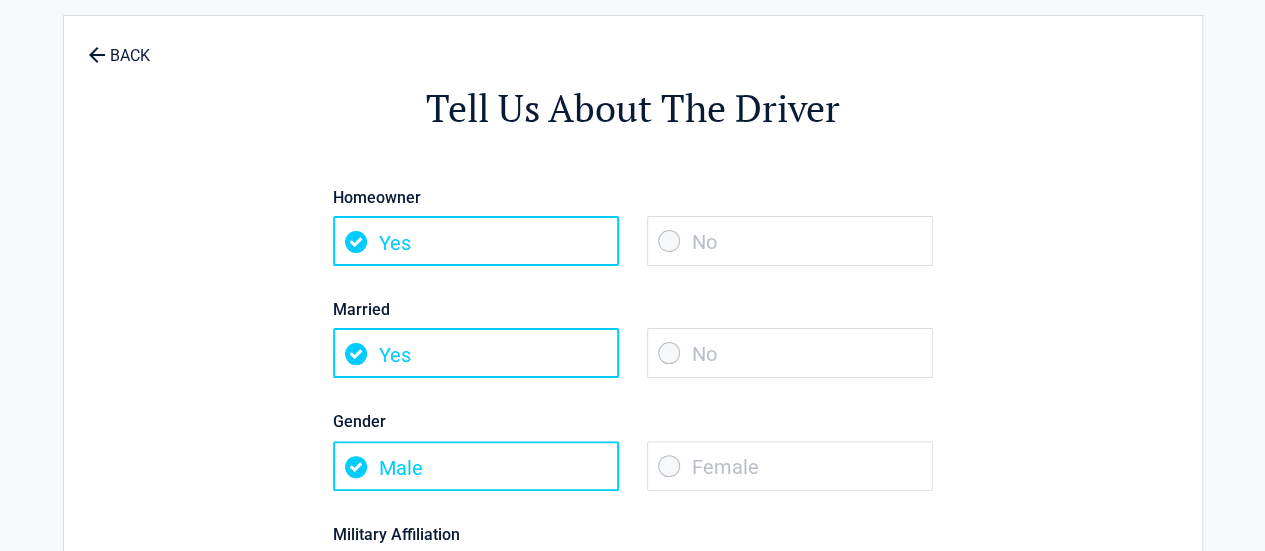 scroll, scrollTop: 0, scrollLeft: 0, axis: both 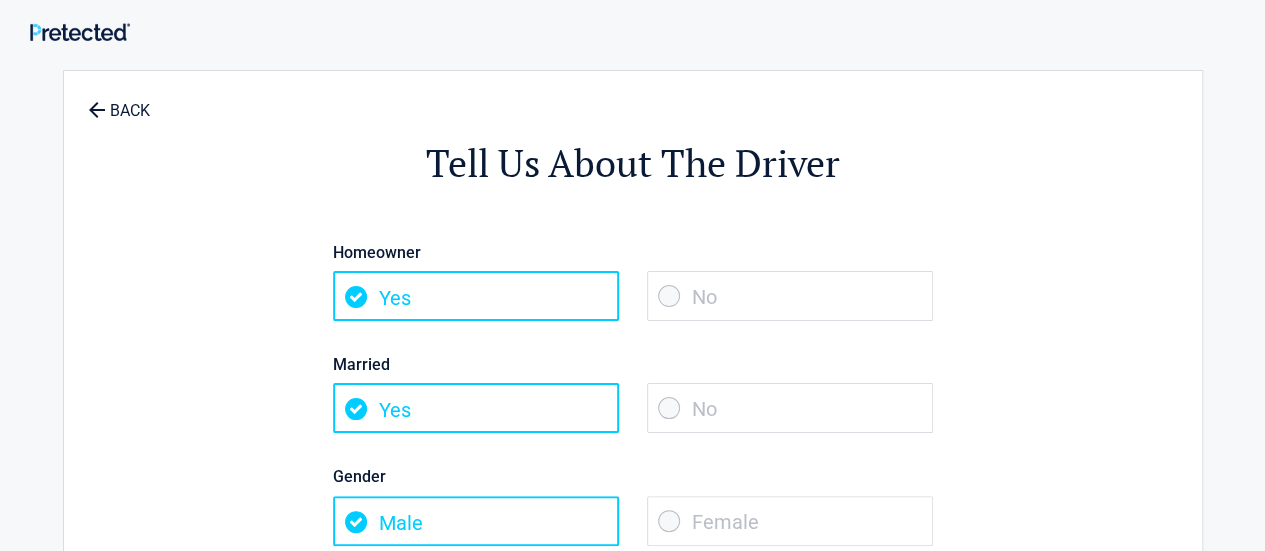 click on "Yes" at bounding box center [476, 296] 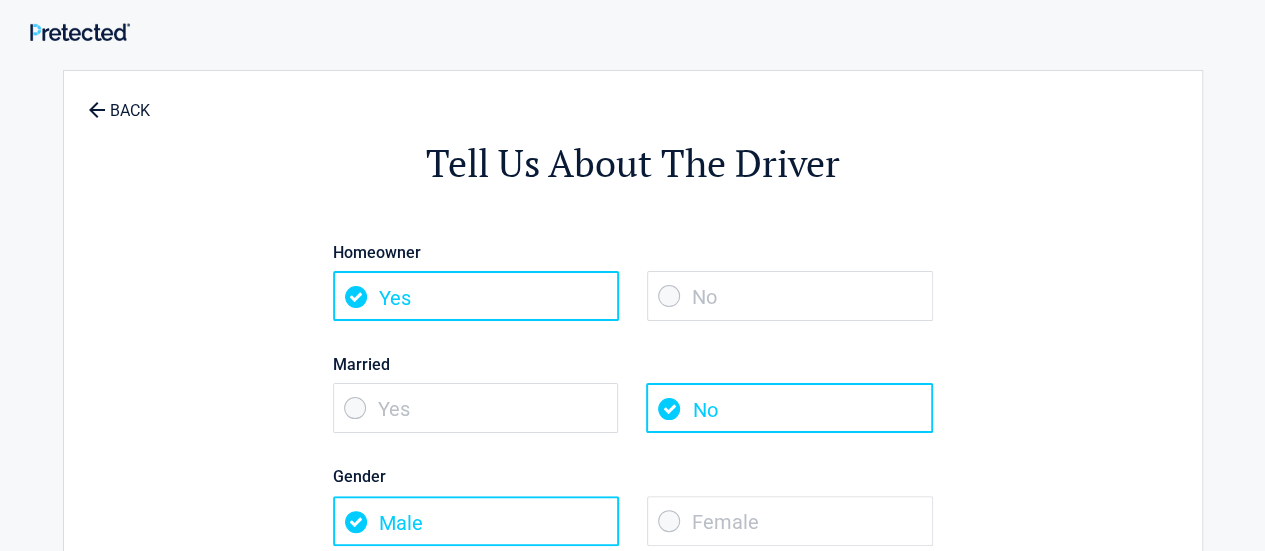 click on "Female" at bounding box center (790, 521) 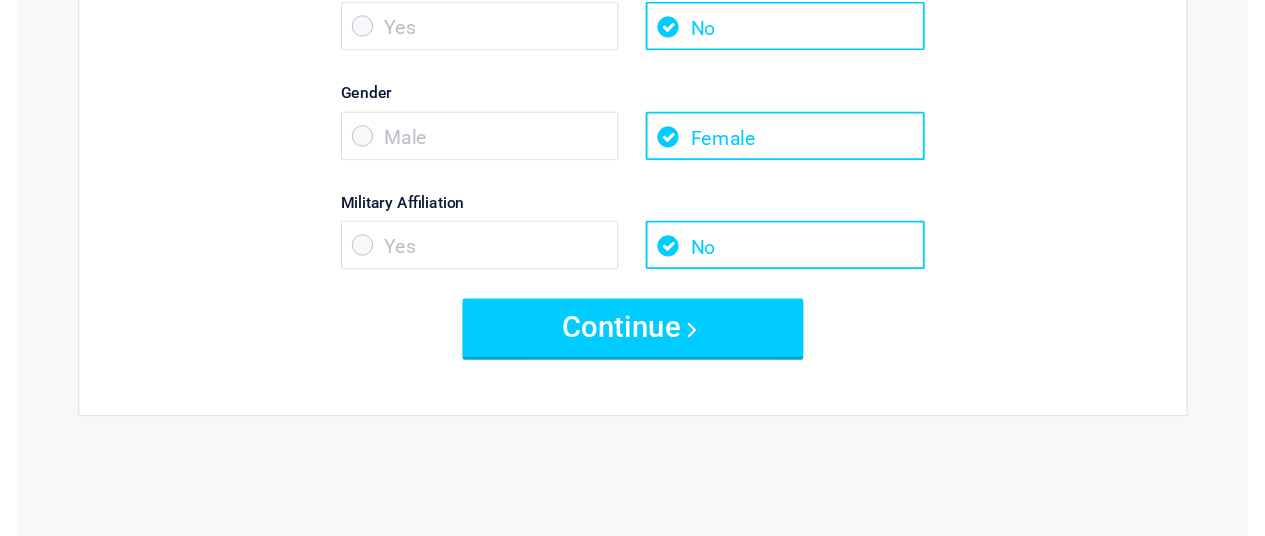 scroll, scrollTop: 415, scrollLeft: 0, axis: vertical 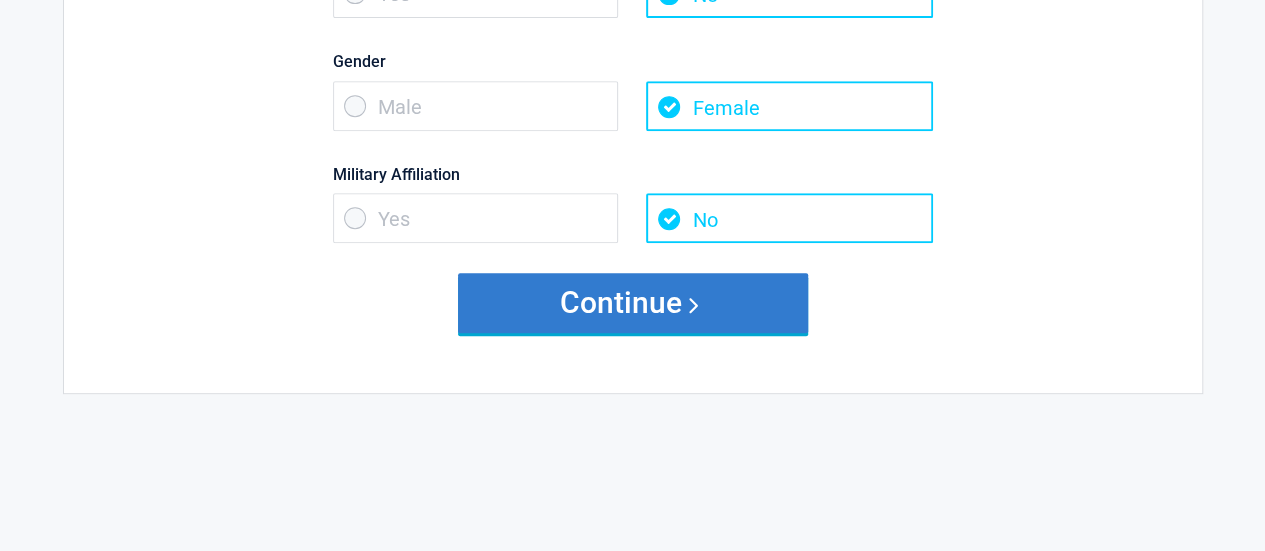click on "Continue" at bounding box center [633, 303] 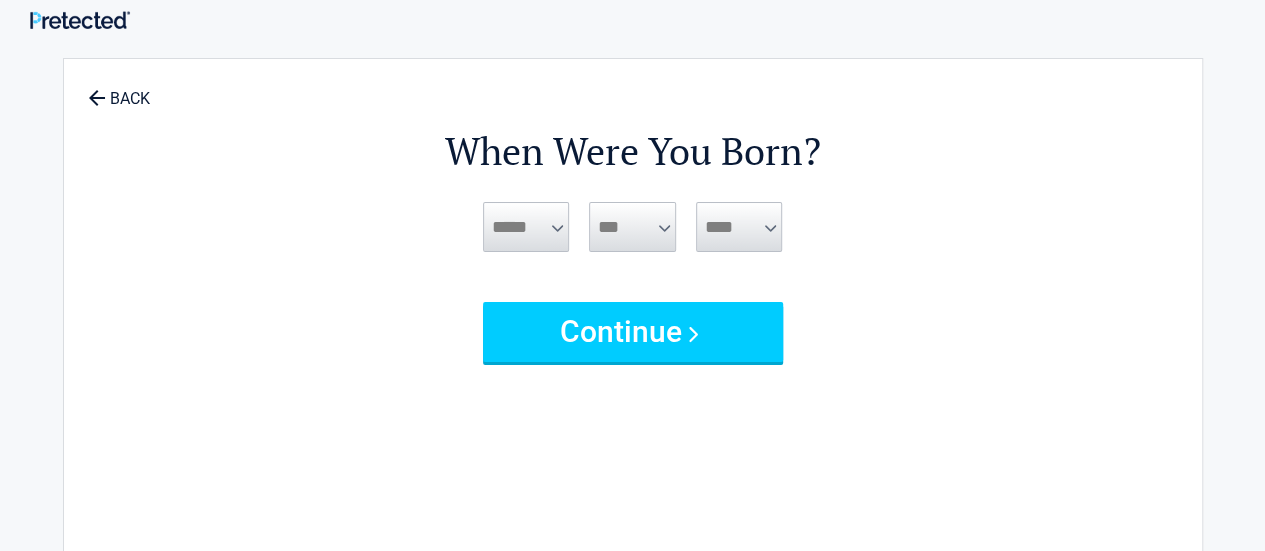 scroll, scrollTop: 16, scrollLeft: 0, axis: vertical 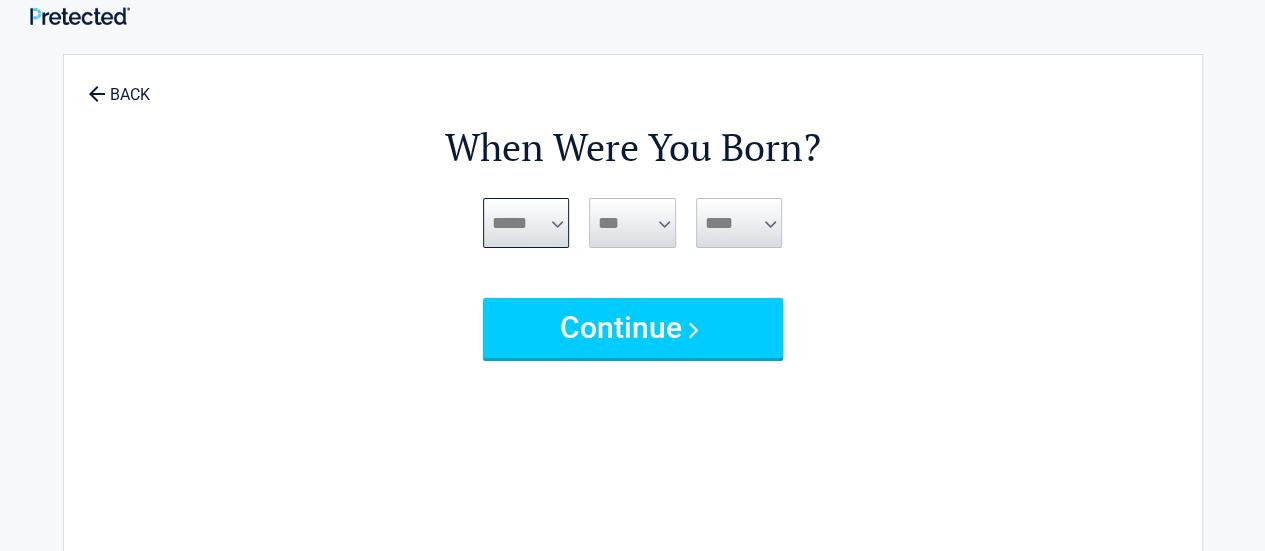 click on "*****
***
***
***
***
***
***
***
***
***
***
***
***" at bounding box center [526, 223] 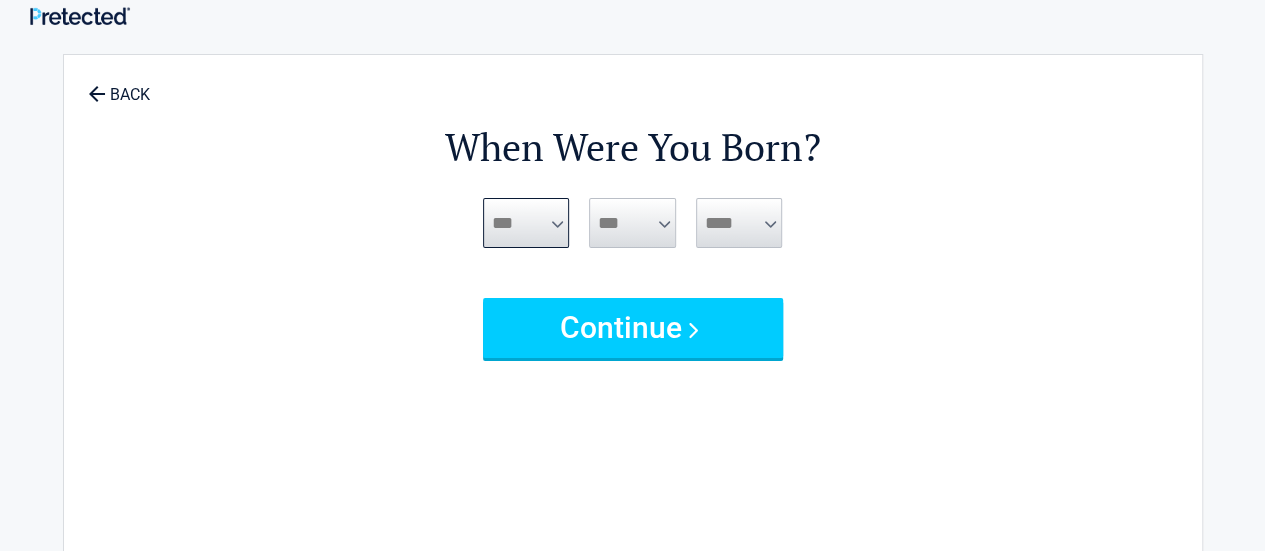 click on "*****
***
***
***
***
***
***
***
***
***
***
***
***" at bounding box center (526, 223) 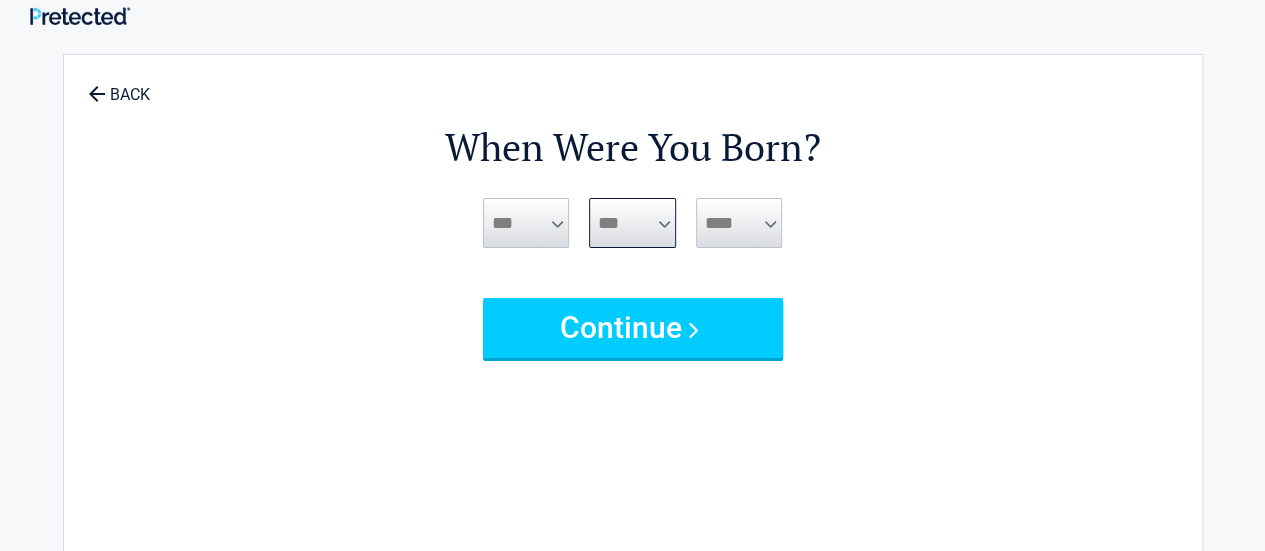 click on "*** * * * * * * * * * ** ** ** ** ** ** ** ** ** ** ** ** ** ** ** ** ** ** ** ** ** **" at bounding box center (632, 223) 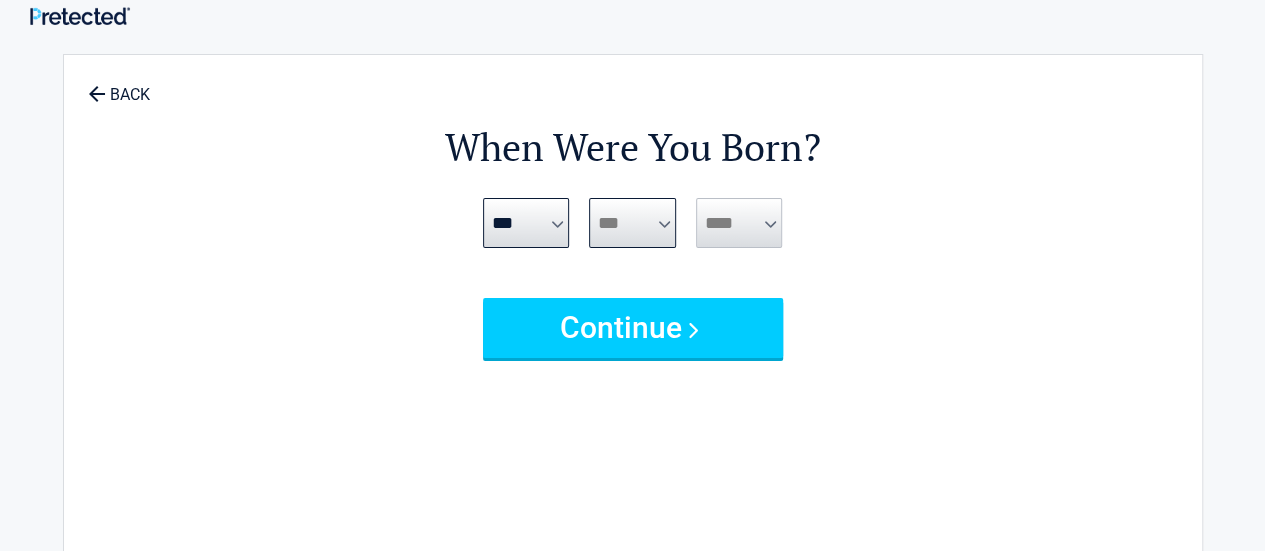 select on "**" 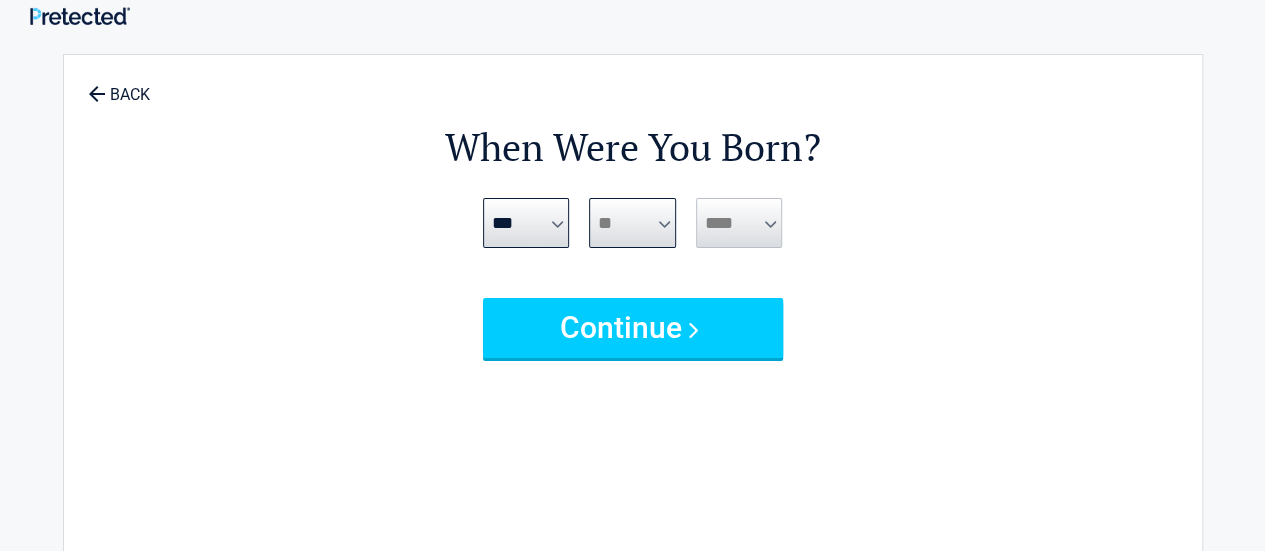 click on "*** * * * * * * * * * ** ** ** ** ** ** ** ** ** ** ** ** ** ** ** ** ** ** ** ** ** **" at bounding box center [632, 223] 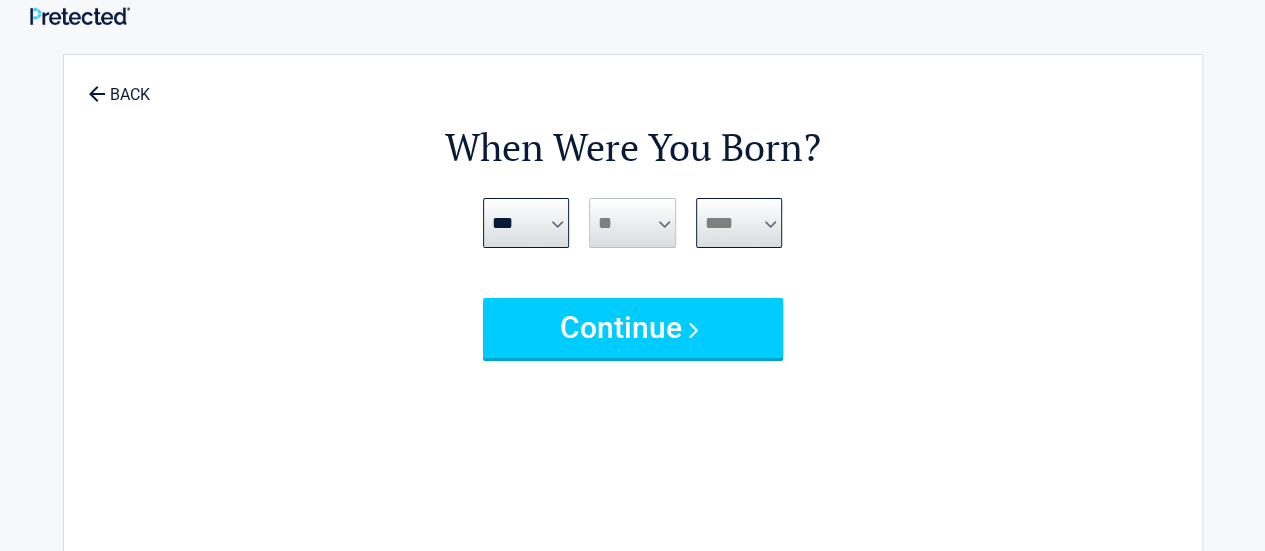 click on "****
****
****
****
****
****
****
****
****
****
****
****
****
****
****
****
****
****
****
****
****
****
****
****
****
****
****
****
****
****
****
****
****
****
****
****
****
****
****
****
****
****
****
****
****
****
****
****
****
****
****
****
****
****
****
****
****
****
****
****
****
****
****
****" at bounding box center (739, 223) 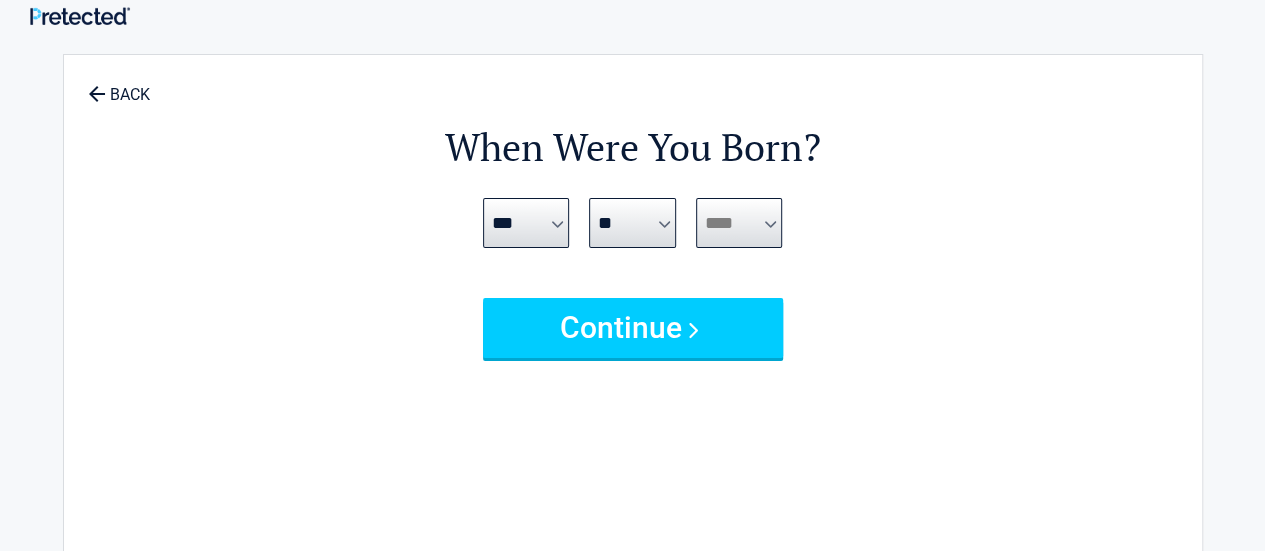 select on "****" 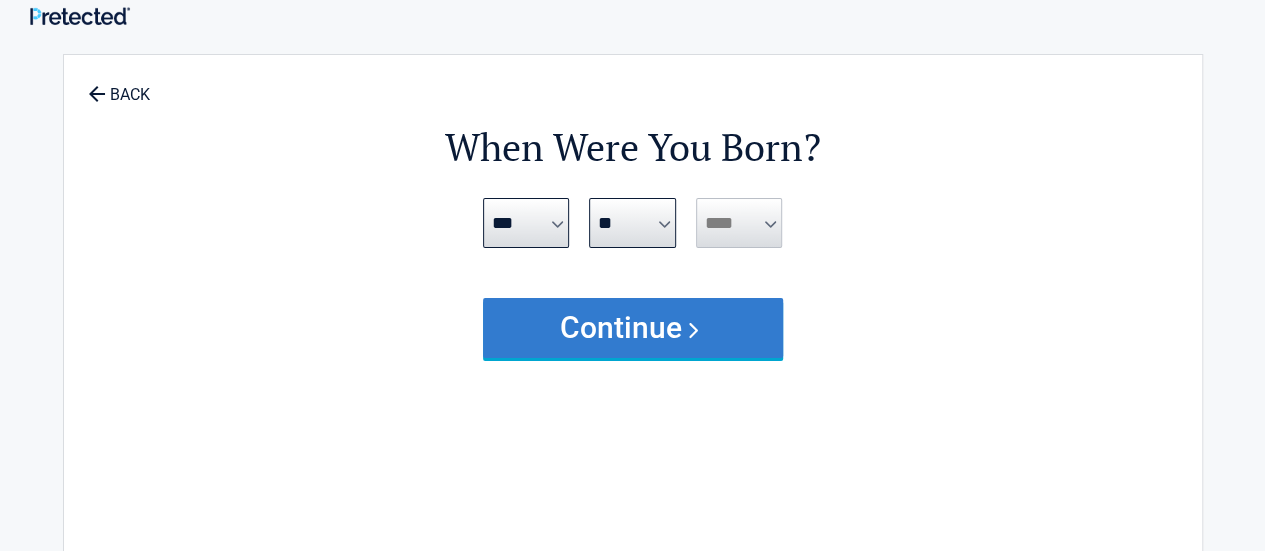 click on "Continue" at bounding box center (633, 328) 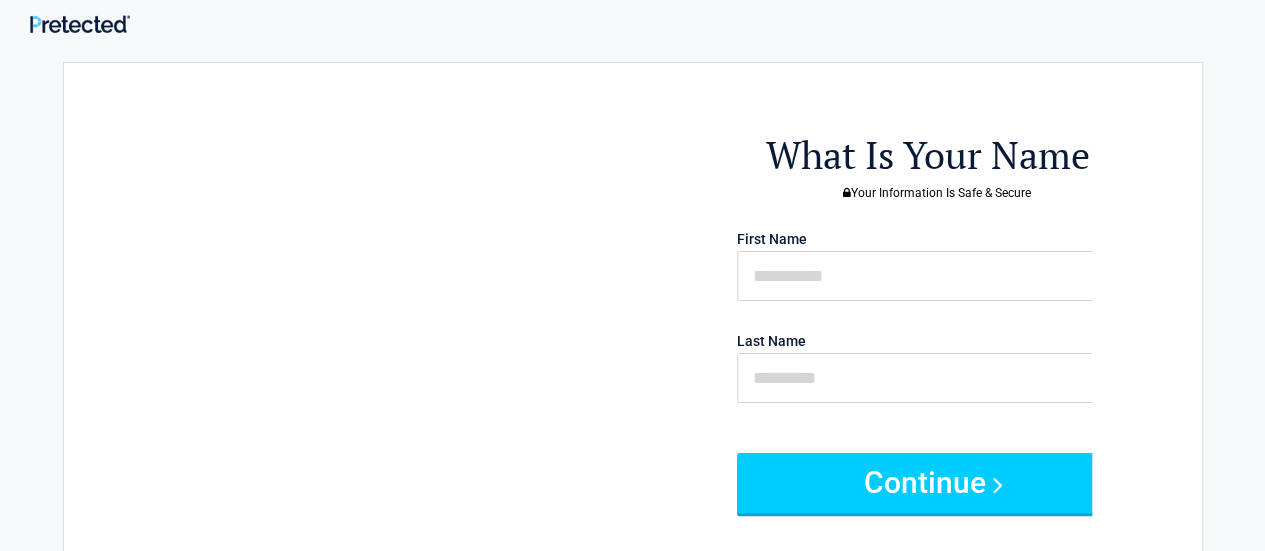 scroll, scrollTop: 0, scrollLeft: 0, axis: both 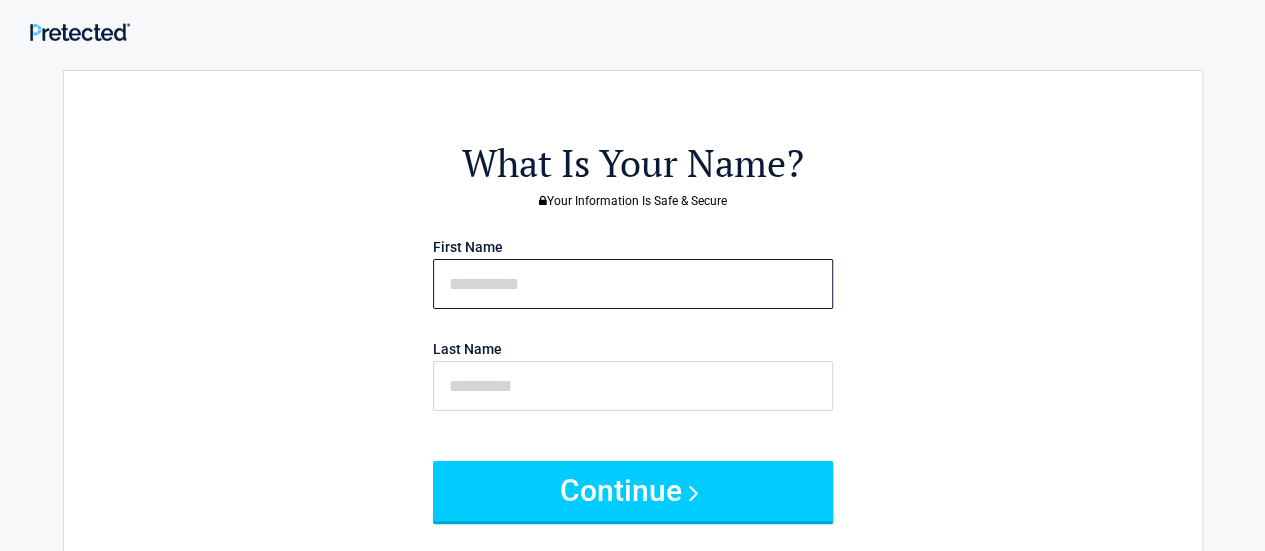 click at bounding box center [633, 284] 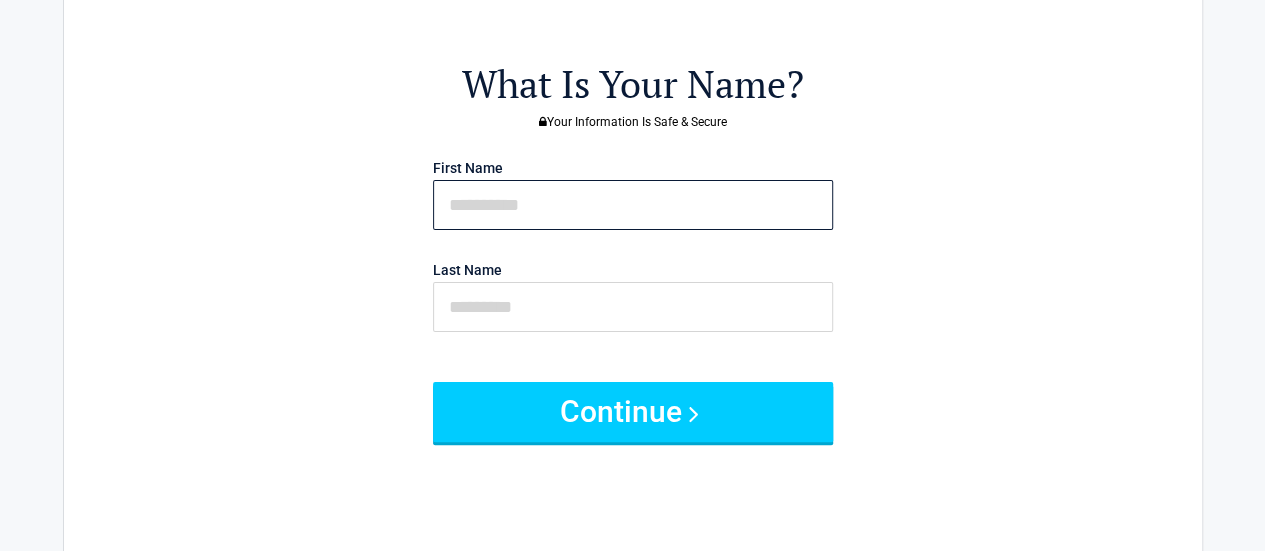scroll, scrollTop: 83, scrollLeft: 0, axis: vertical 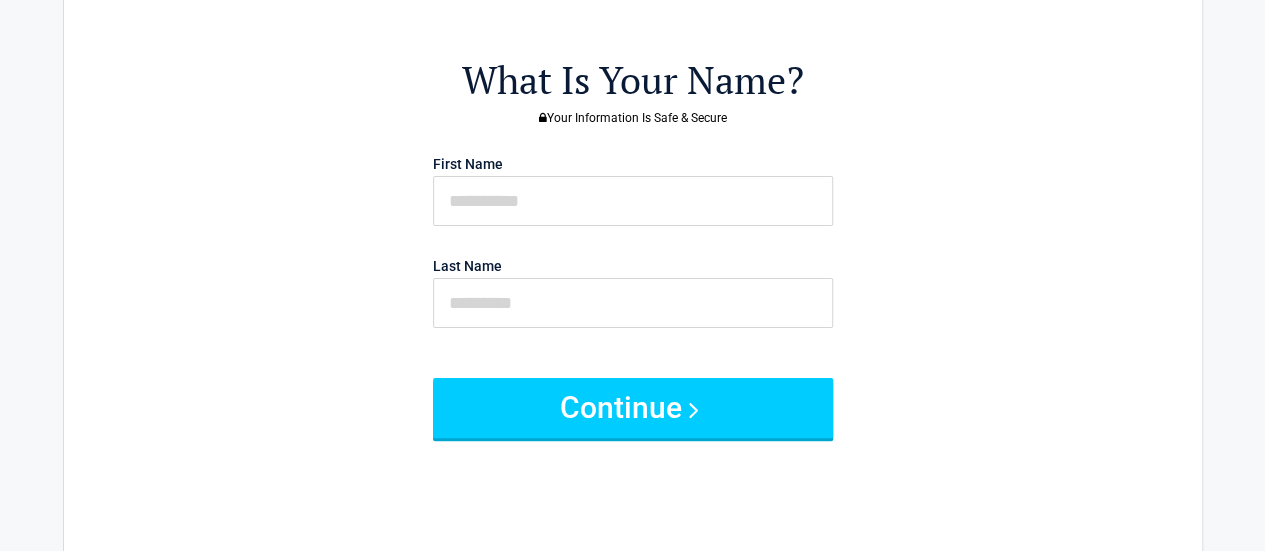 click on "[FIRST] Name
[LAST] Name" at bounding box center (633, 251) 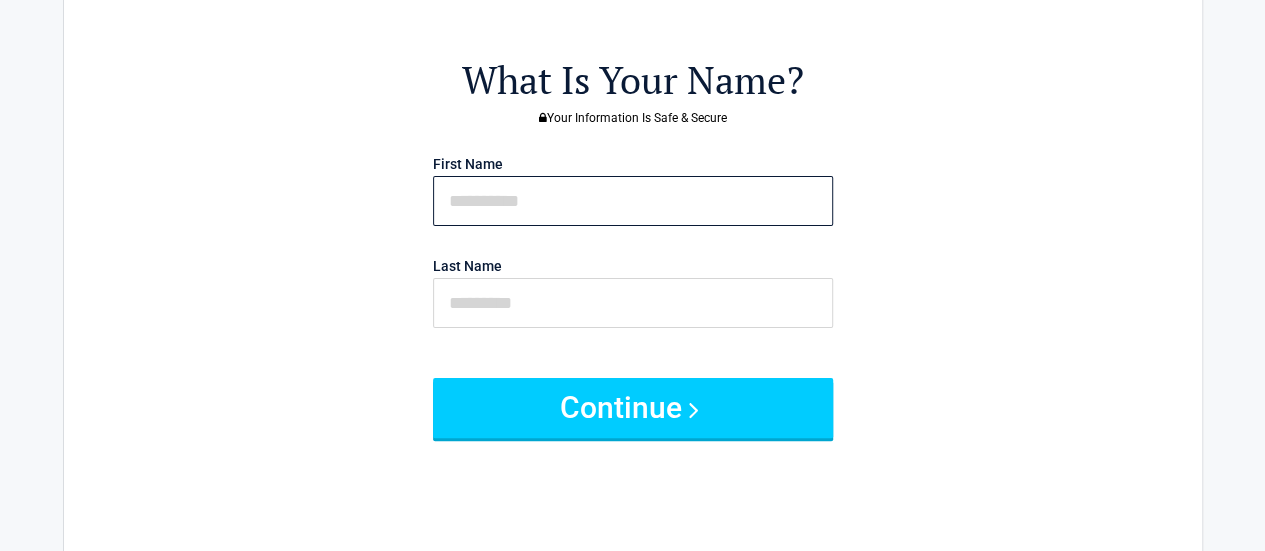 click at bounding box center (633, 201) 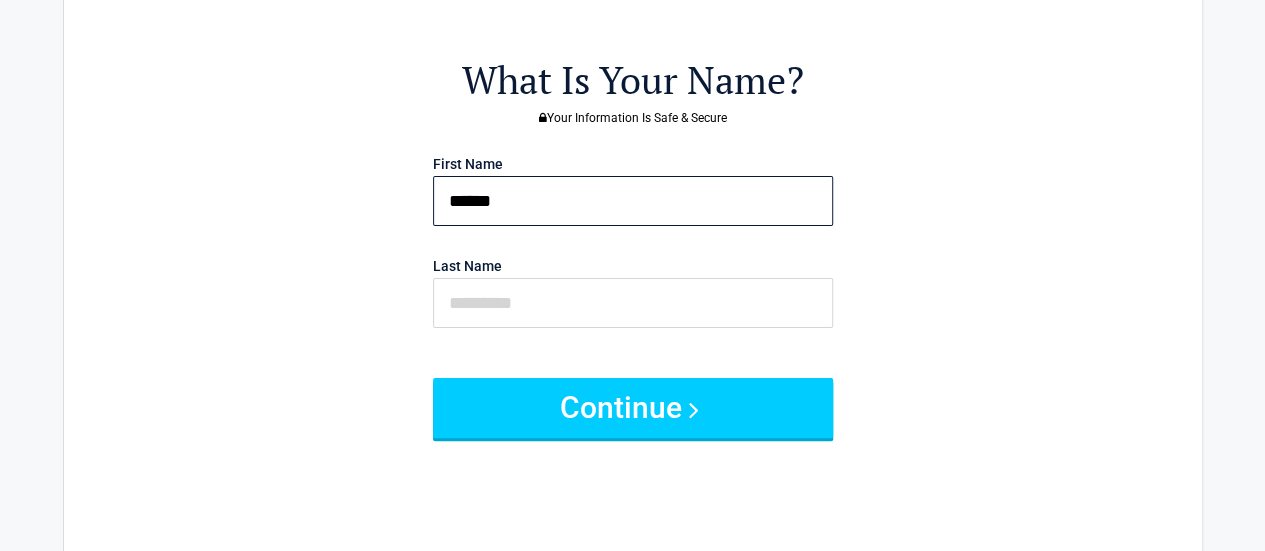 type on "*****" 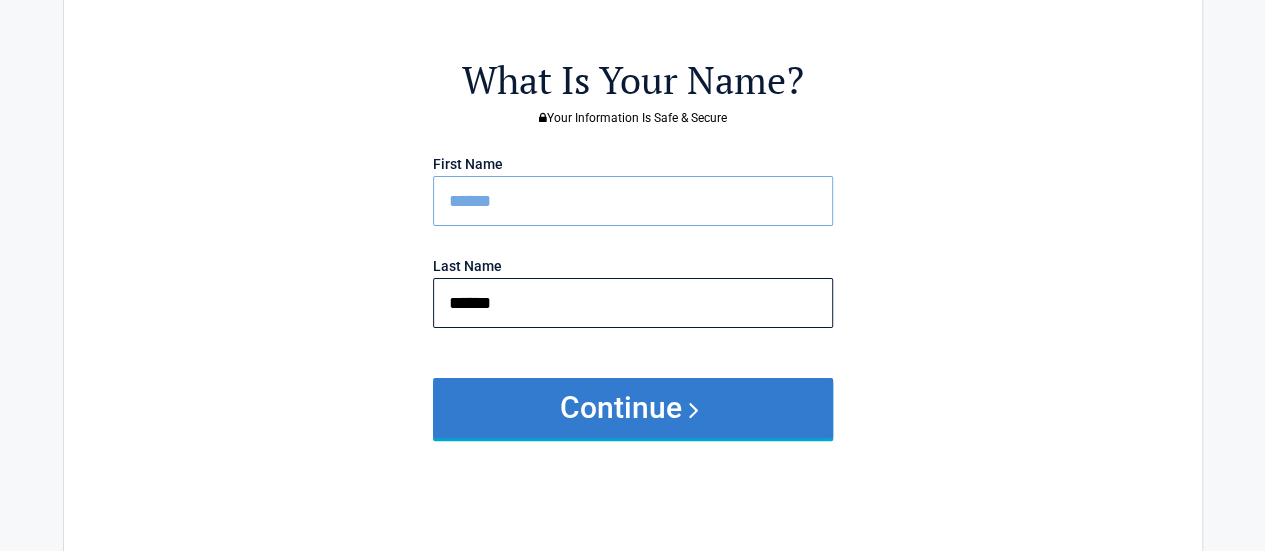 type on "******" 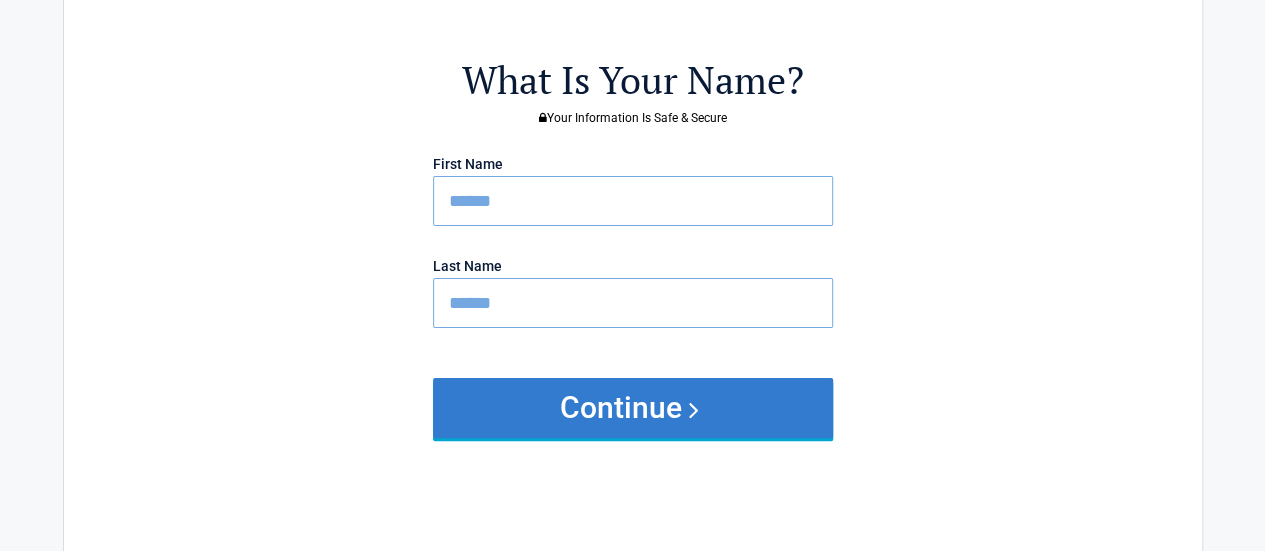 click on "Continue" at bounding box center (633, 408) 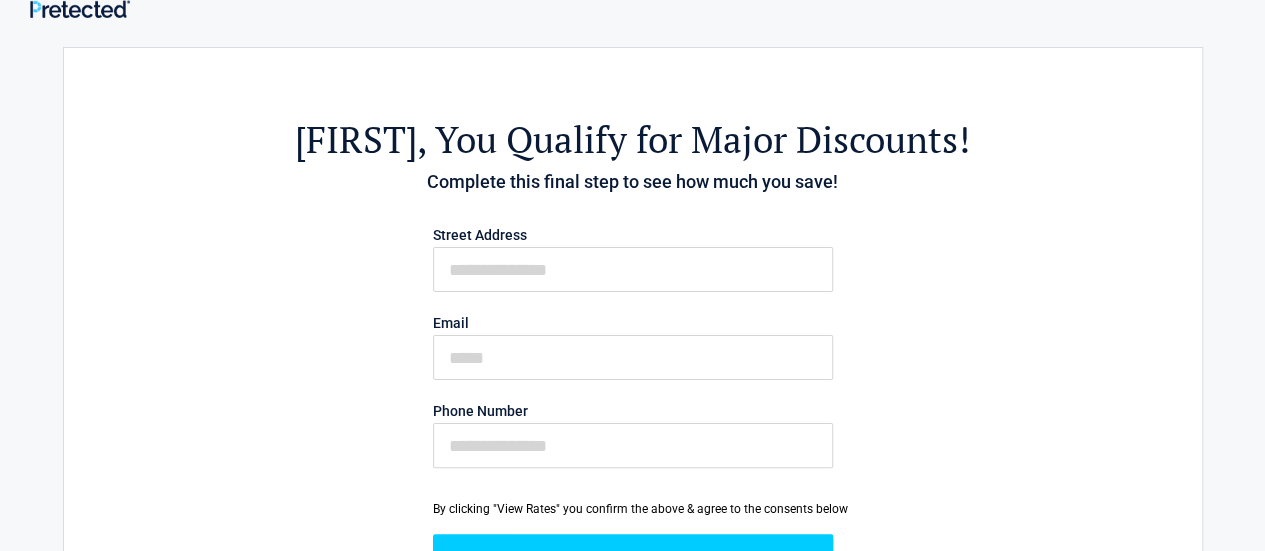 scroll, scrollTop: 0, scrollLeft: 0, axis: both 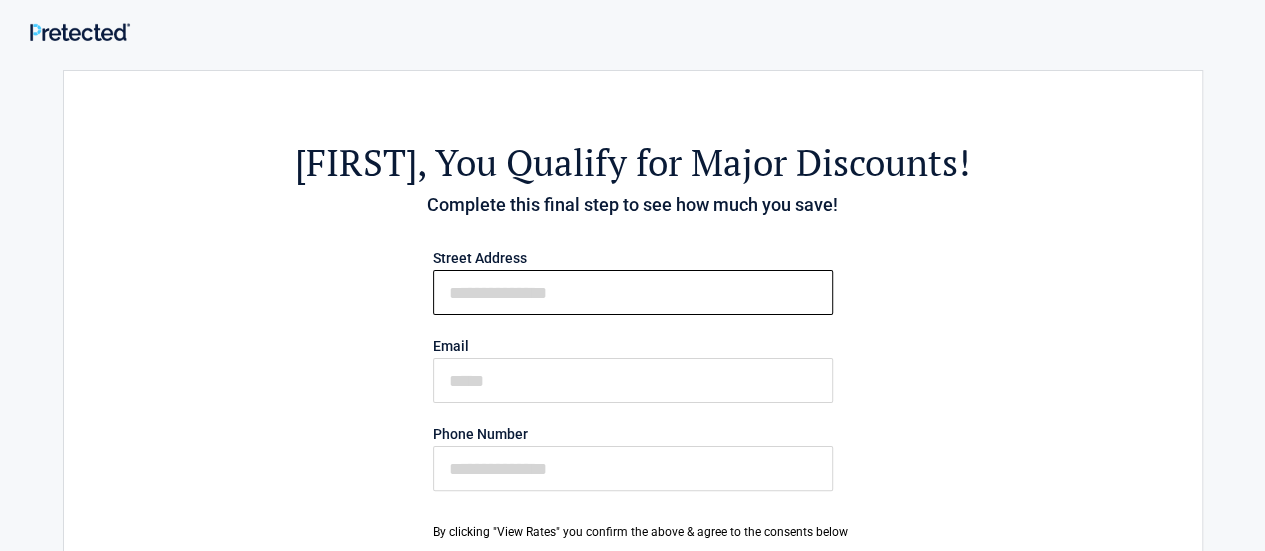 click on "First Name" at bounding box center [633, 292] 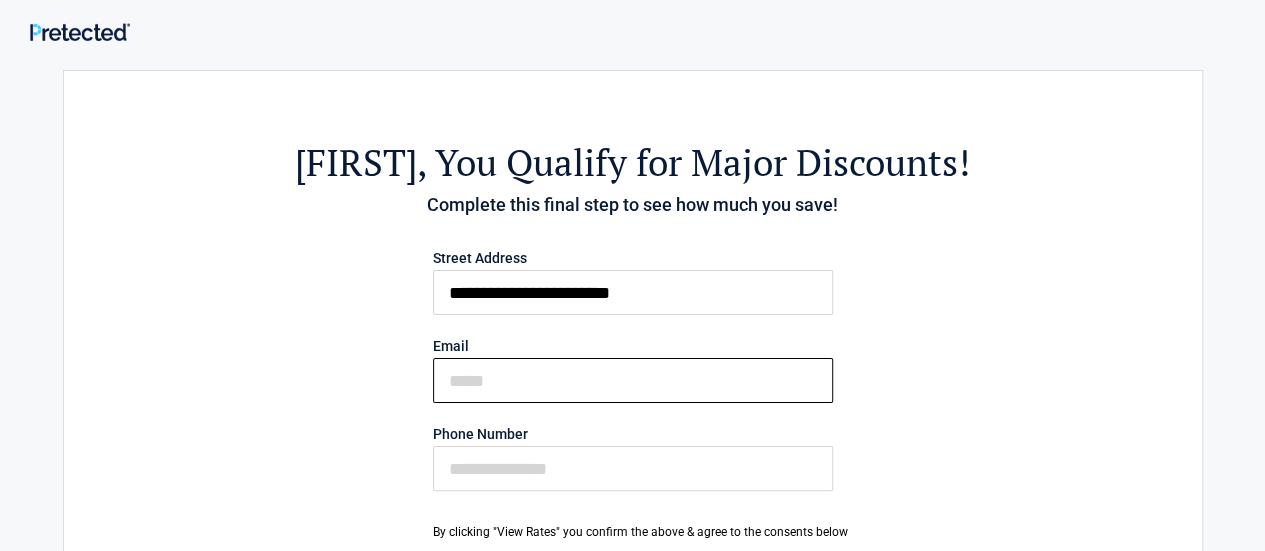 type on "**********" 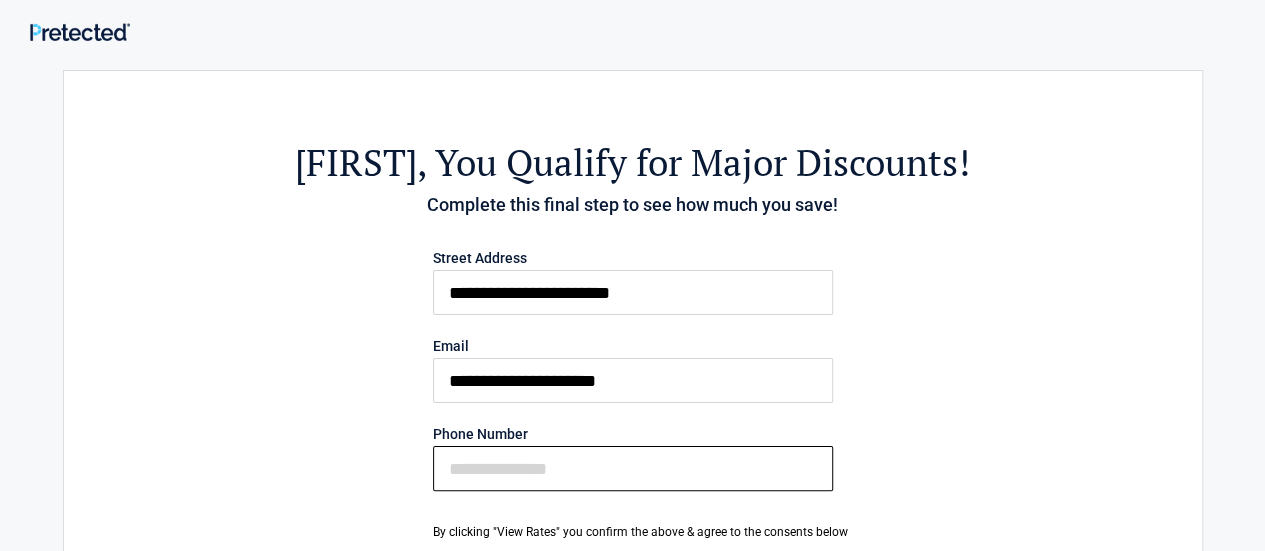 type on "**********" 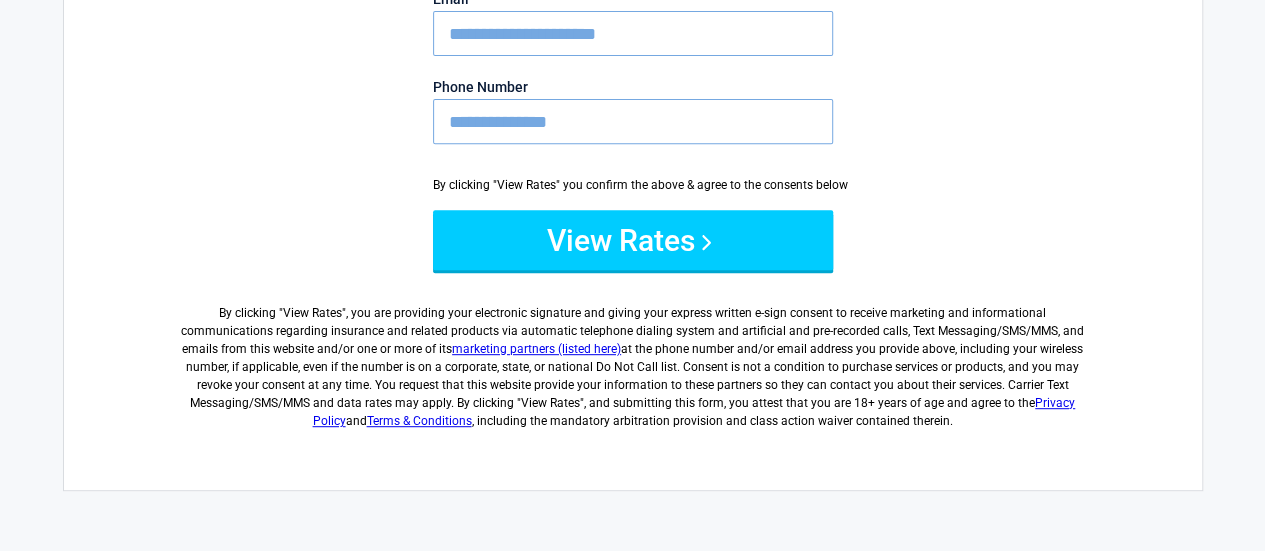 scroll, scrollTop: 349, scrollLeft: 0, axis: vertical 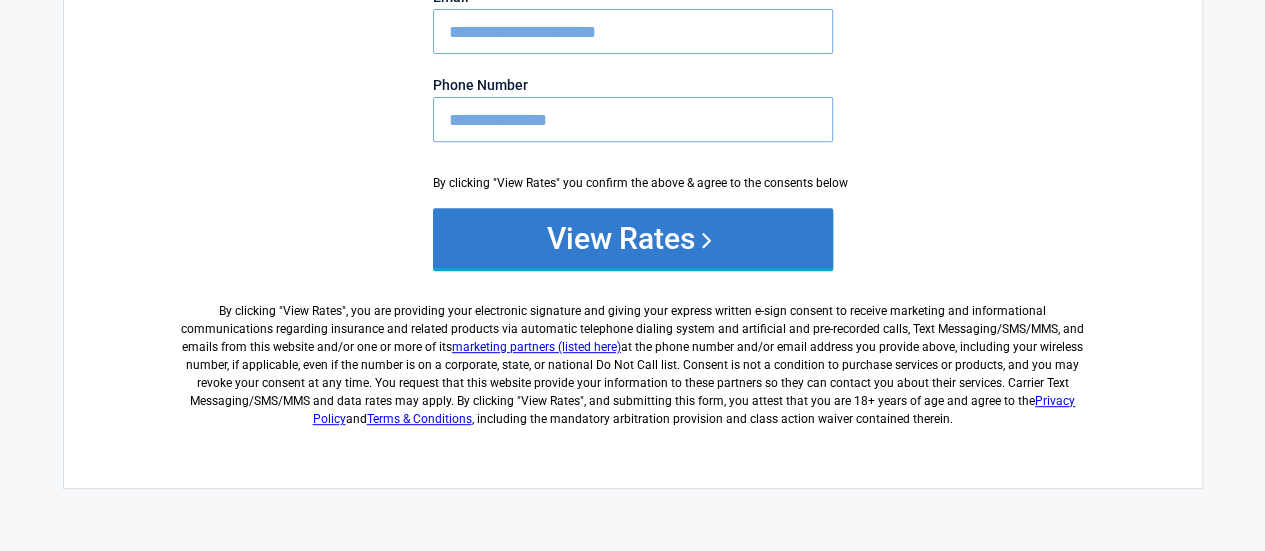 click on "View Rates" at bounding box center (633, 238) 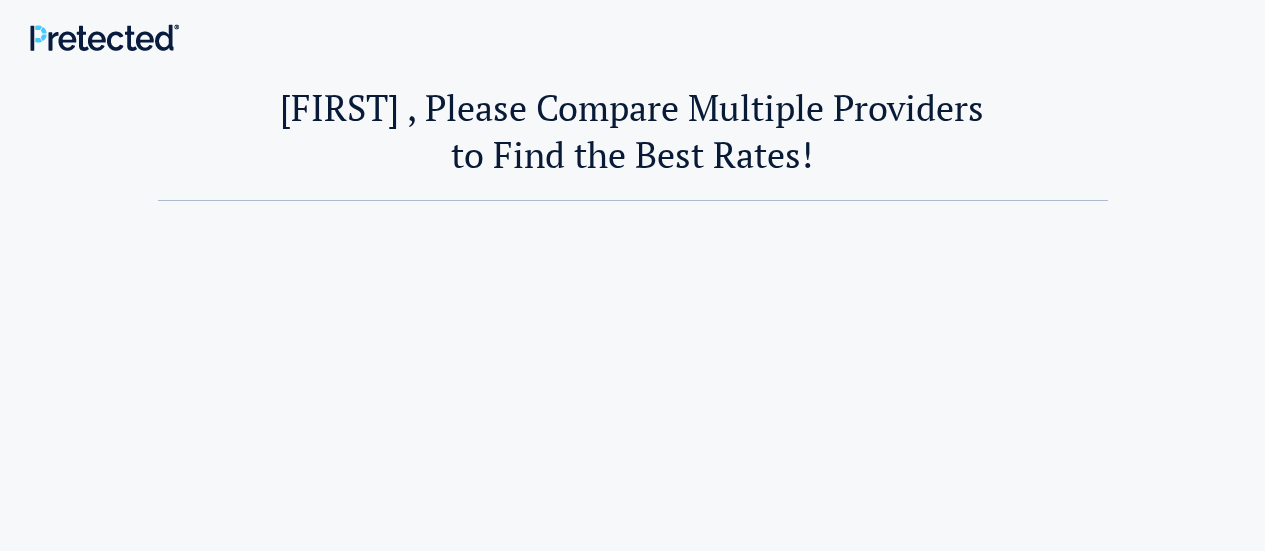 scroll, scrollTop: 0, scrollLeft: 0, axis: both 